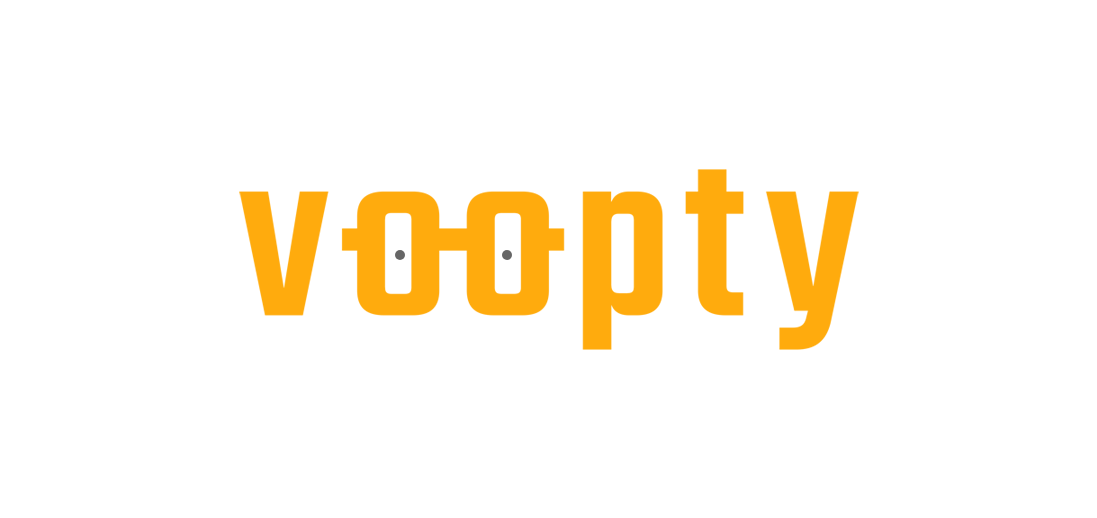 scroll, scrollTop: 0, scrollLeft: 0, axis: both 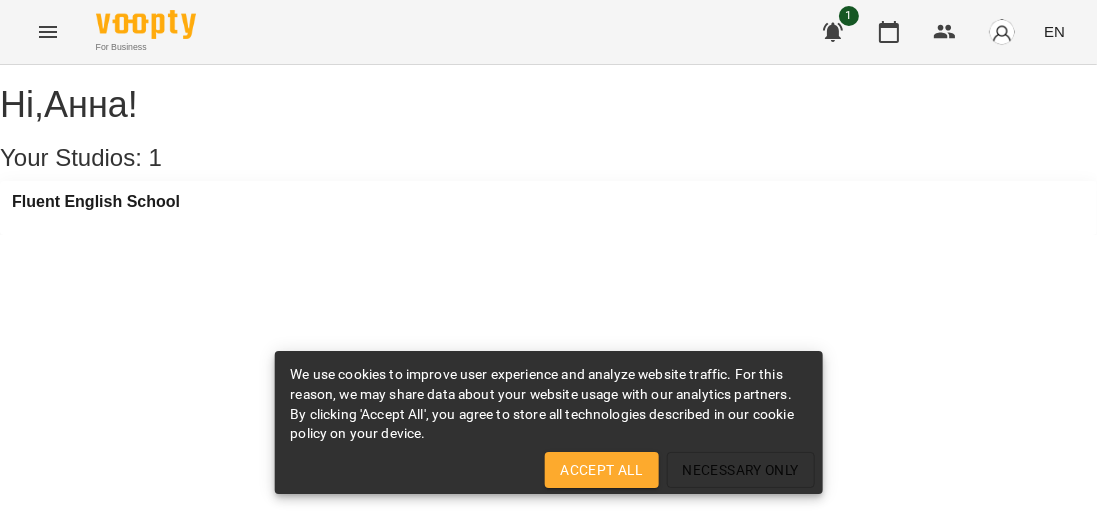 click on "Fluent English School" at bounding box center [548, 208] 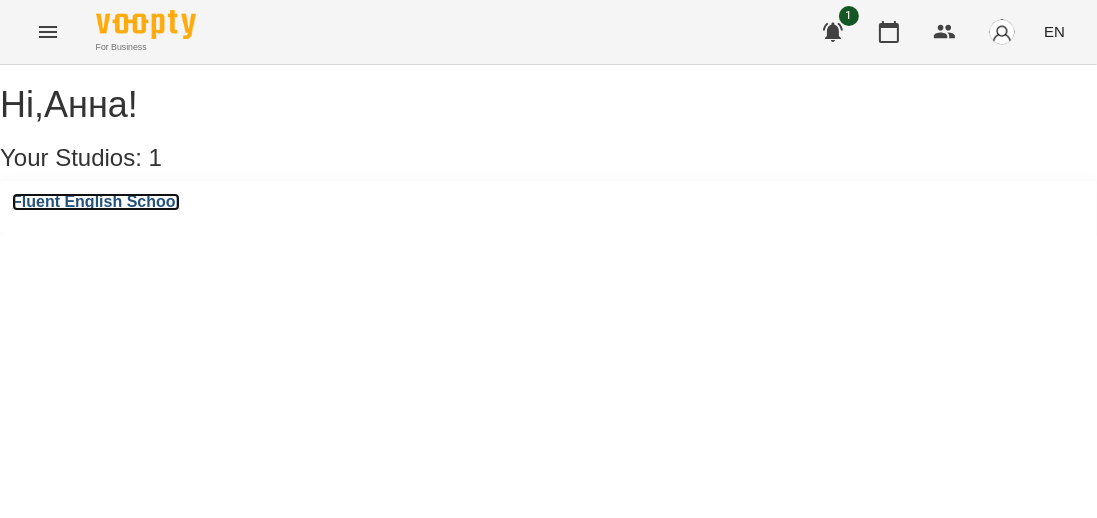 click on "Fluent English School" at bounding box center (96, 202) 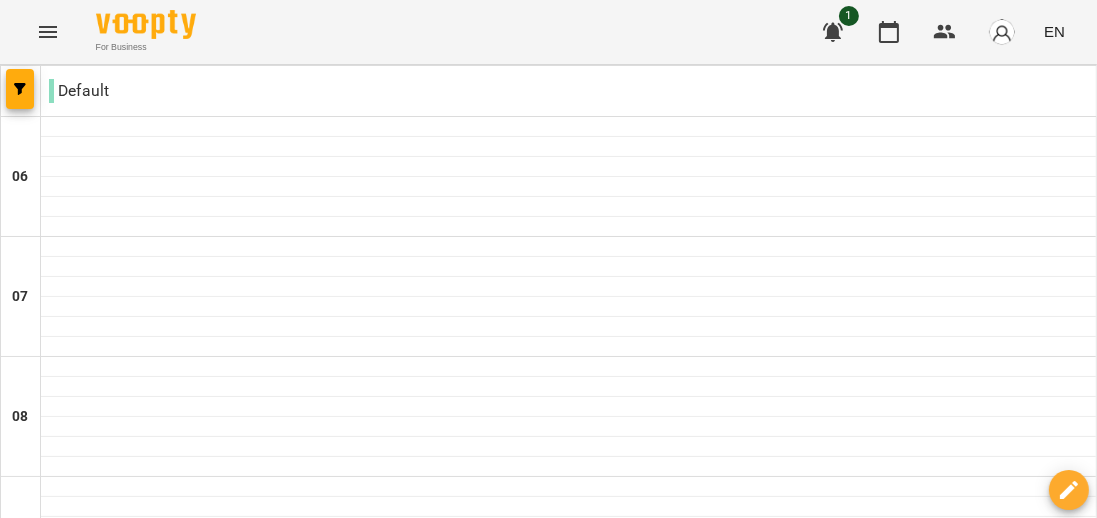 scroll, scrollTop: 1635, scrollLeft: 0, axis: vertical 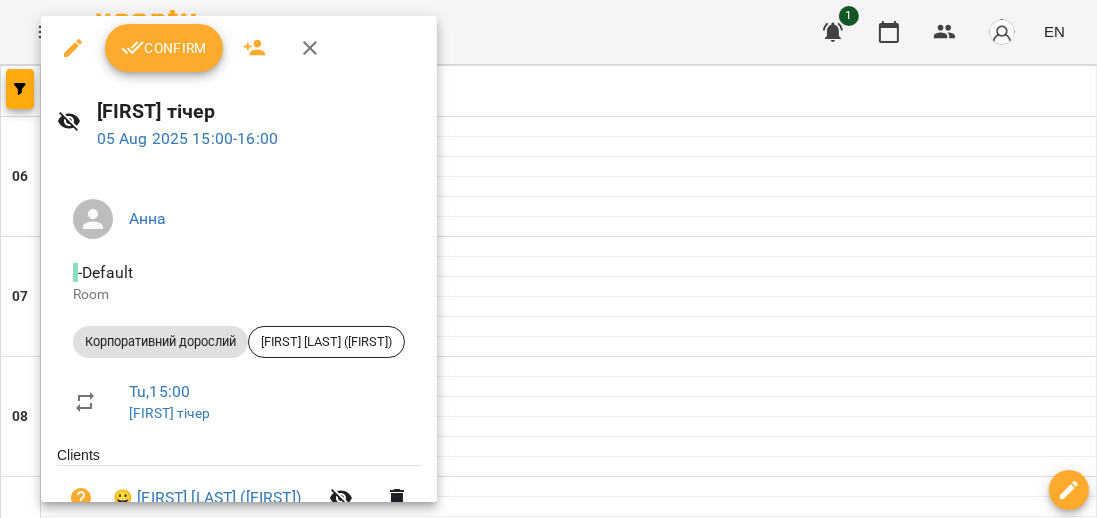 click on "Confirm" at bounding box center [164, 48] 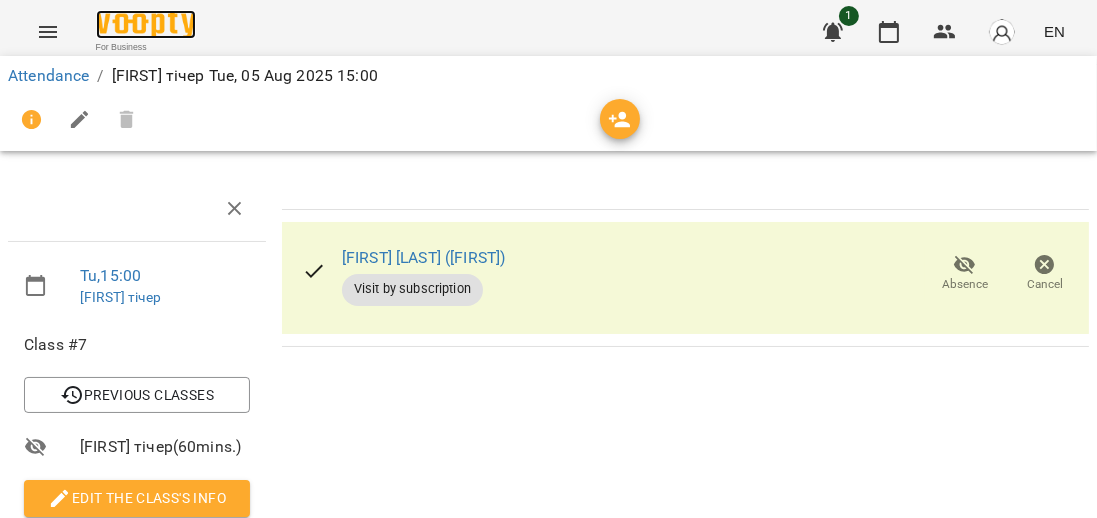 click at bounding box center (146, 24) 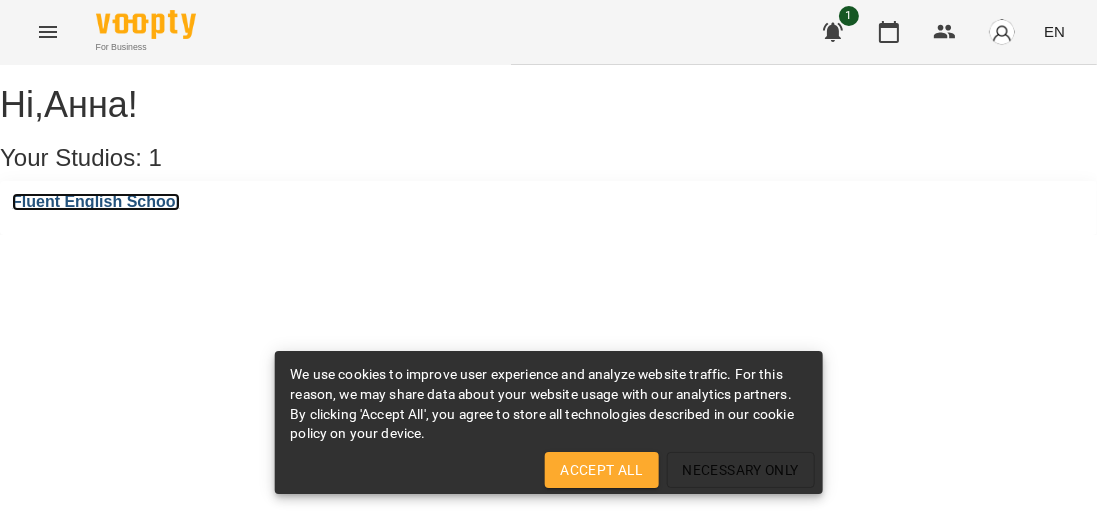 click on "Fluent English School" at bounding box center [96, 202] 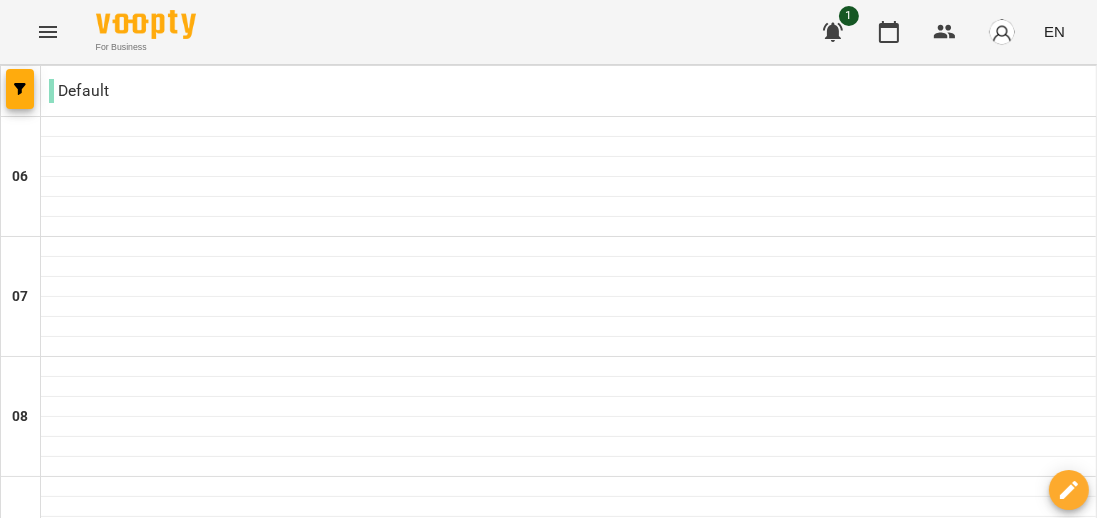 scroll, scrollTop: 1157, scrollLeft: 0, axis: vertical 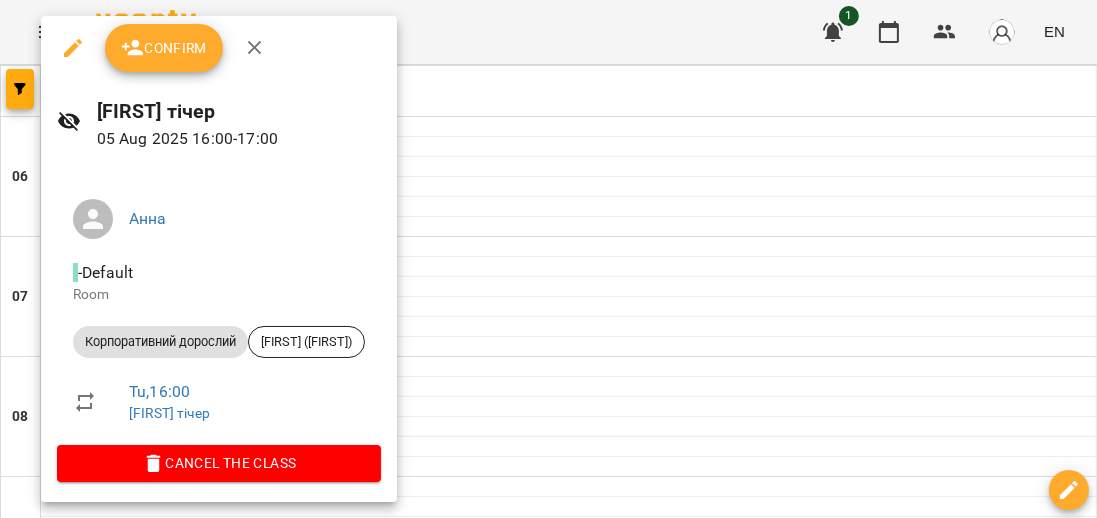click on "Confirm" at bounding box center [164, 48] 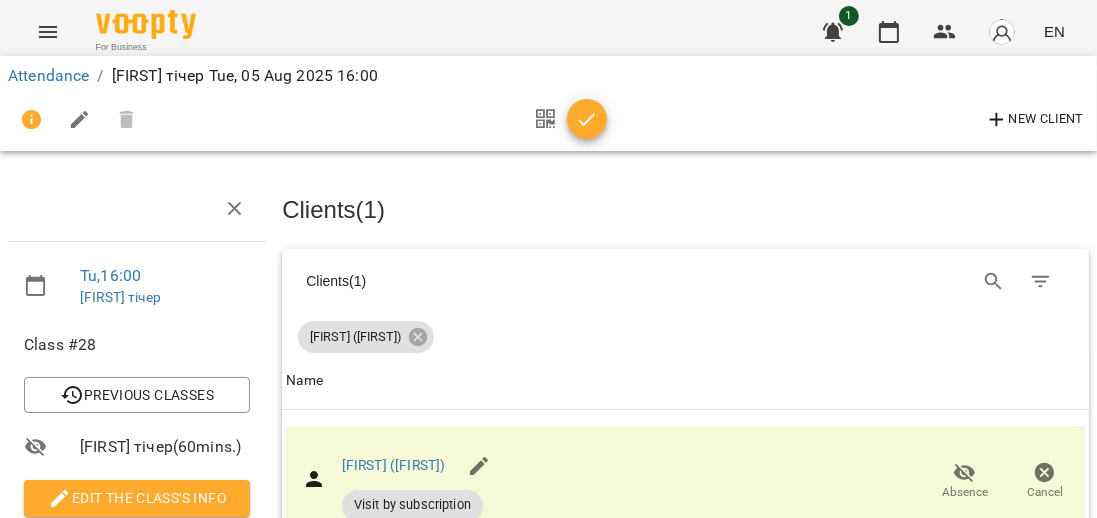 click 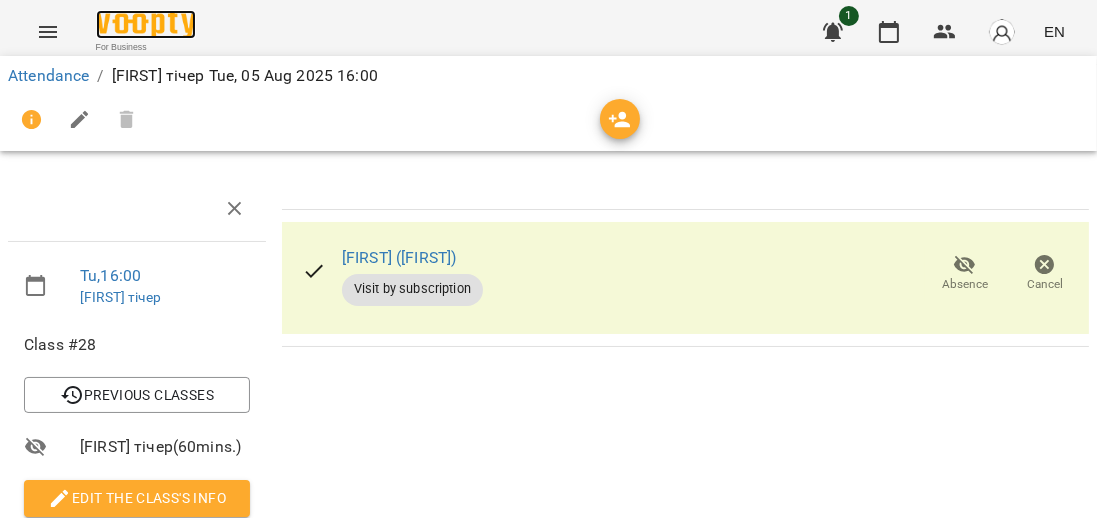 click at bounding box center [146, 24] 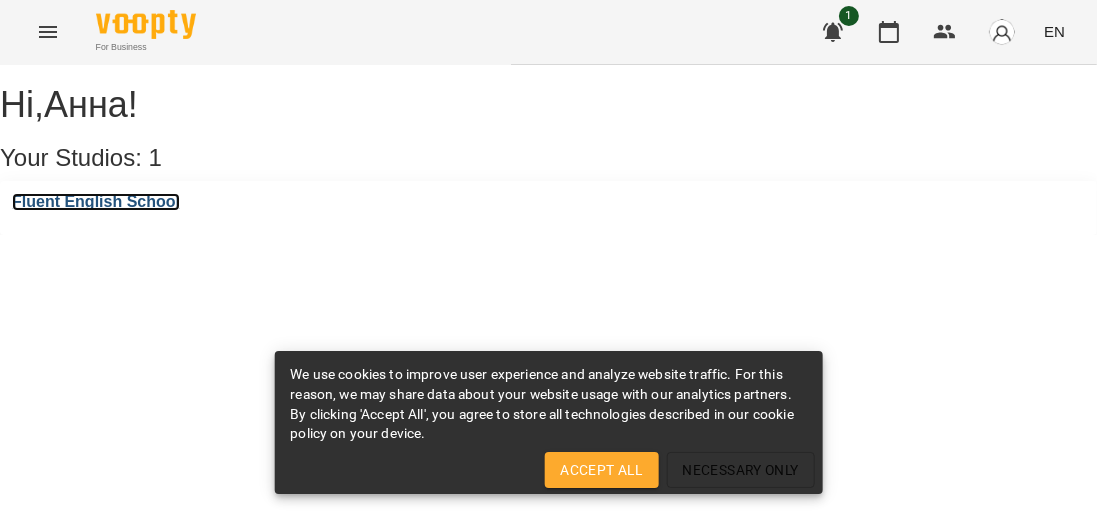 click on "Fluent English School" at bounding box center [96, 202] 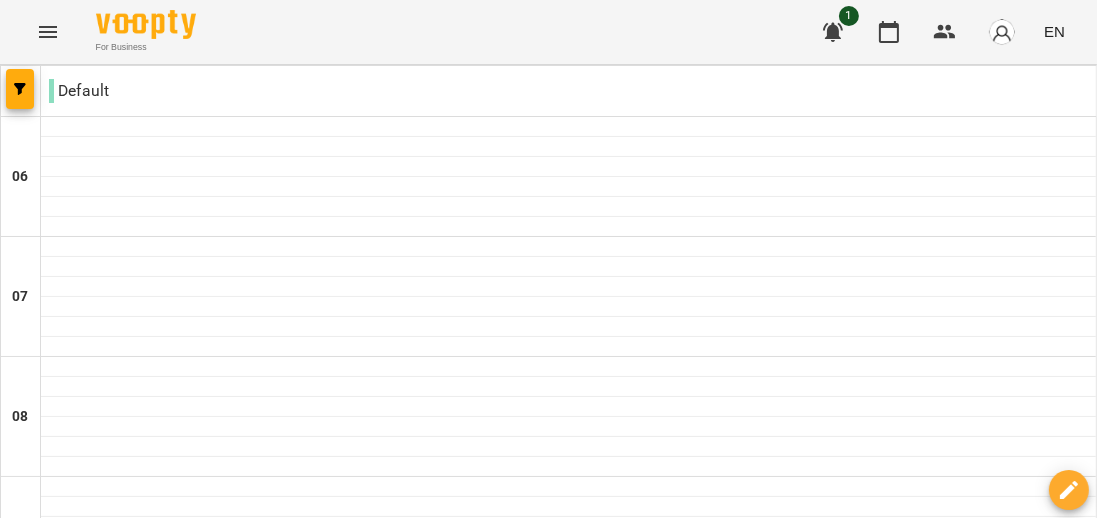 scroll, scrollTop: 1248, scrollLeft: 0, axis: vertical 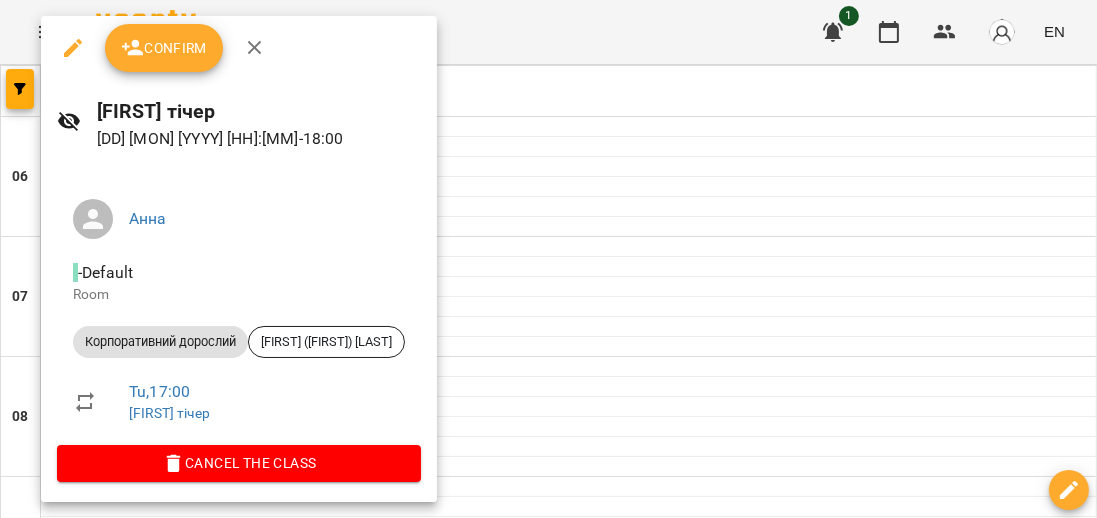 click 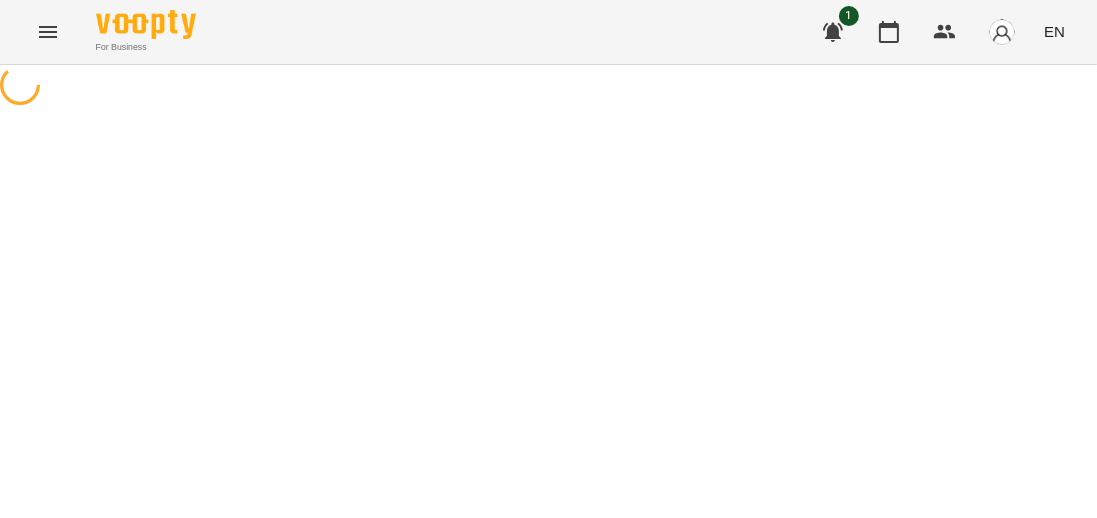 select on "**********" 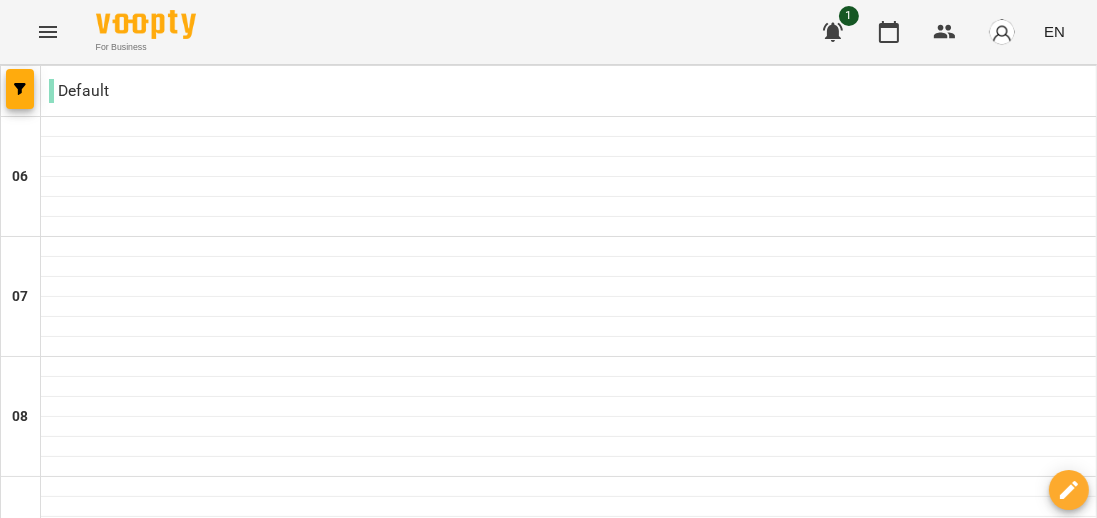scroll, scrollTop: 1233, scrollLeft: 0, axis: vertical 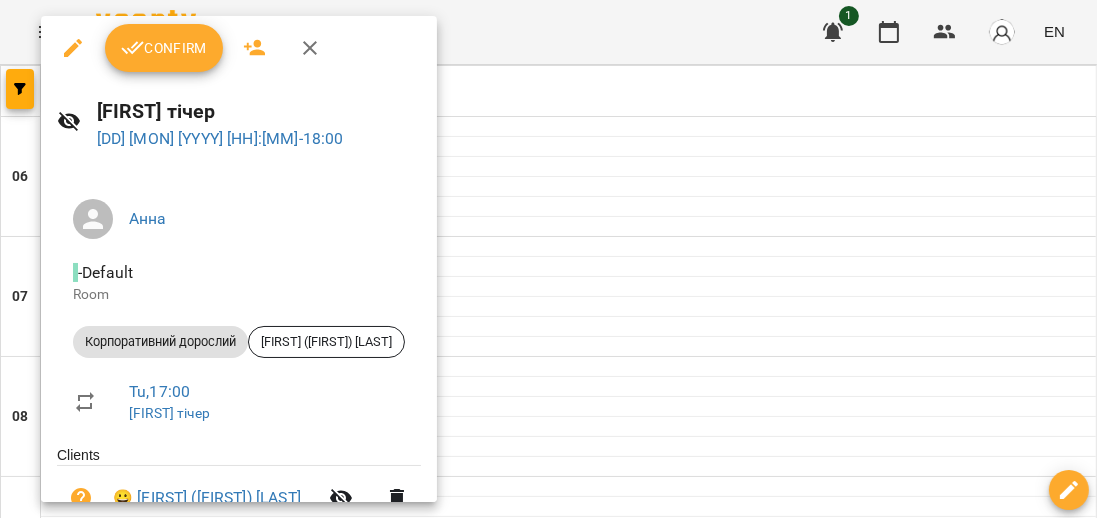 click at bounding box center (548, 259) 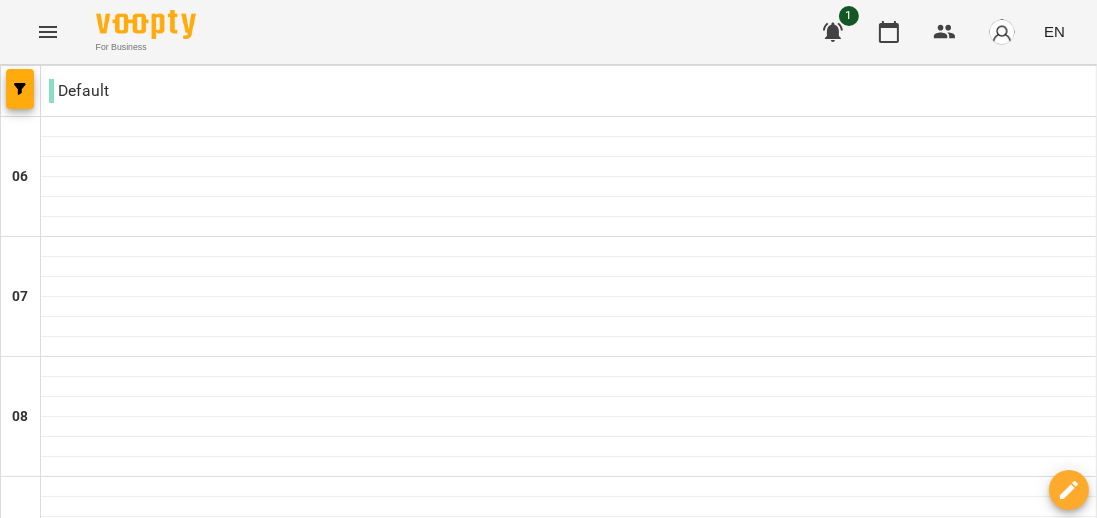 click on "[FIRST] ([FIRST]) [LAST]" at bounding box center (568, 1500) 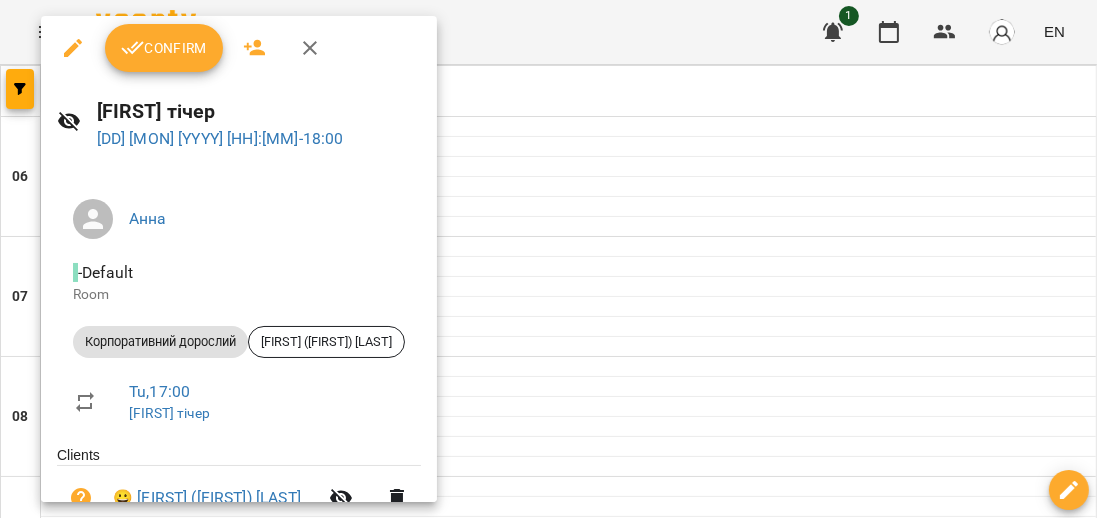 click on "Confirm" at bounding box center [164, 48] 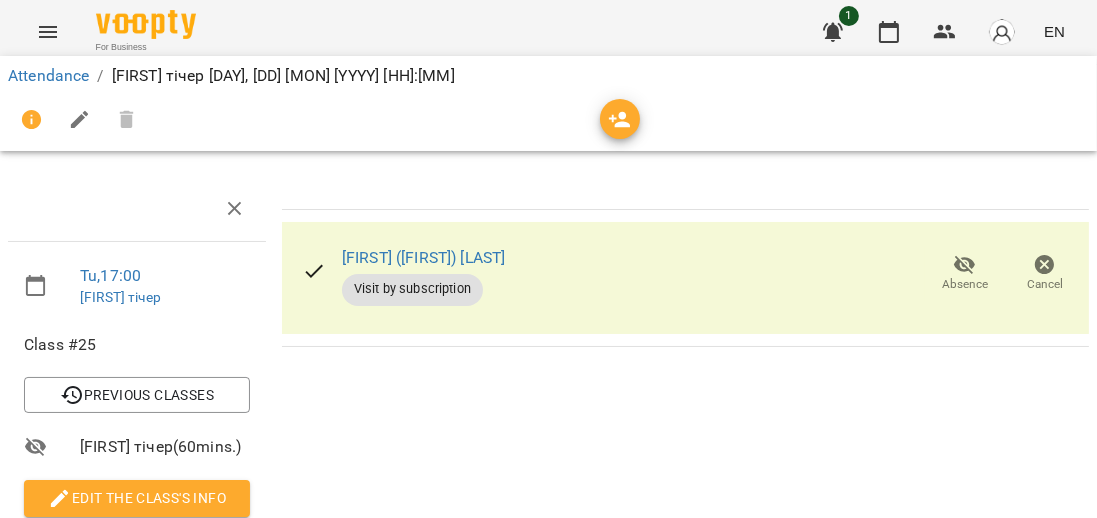 click 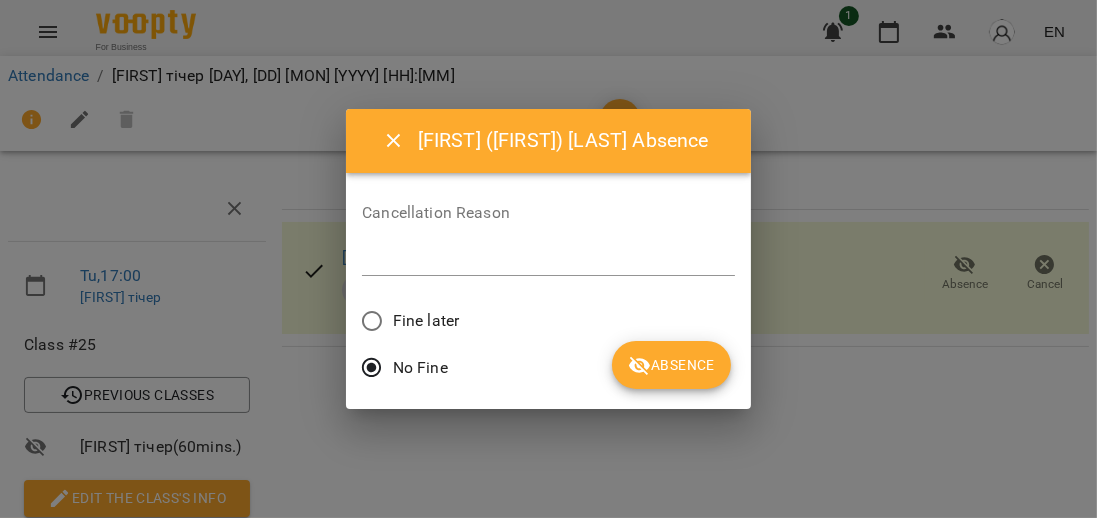 click at bounding box center [548, 259] 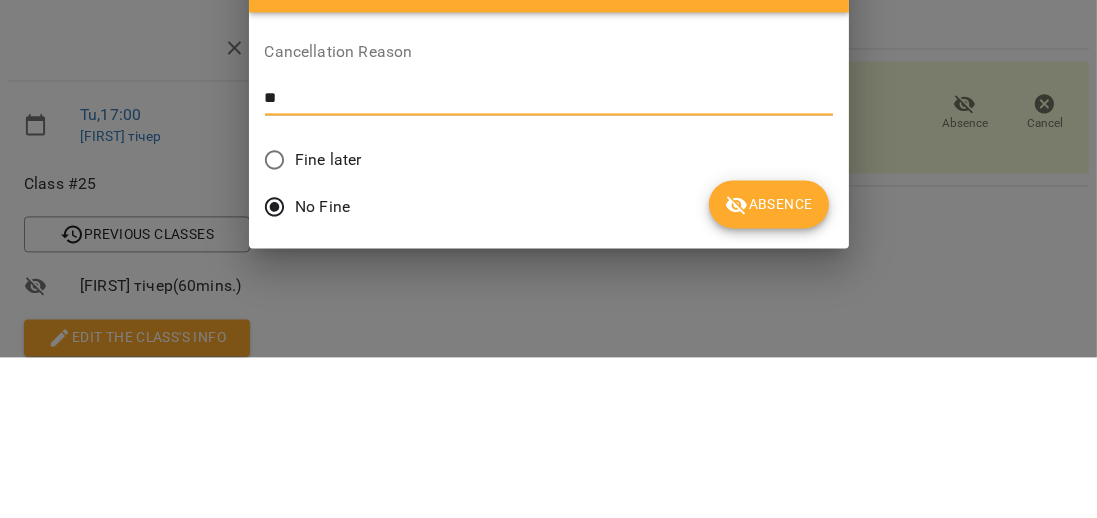 type on "*" 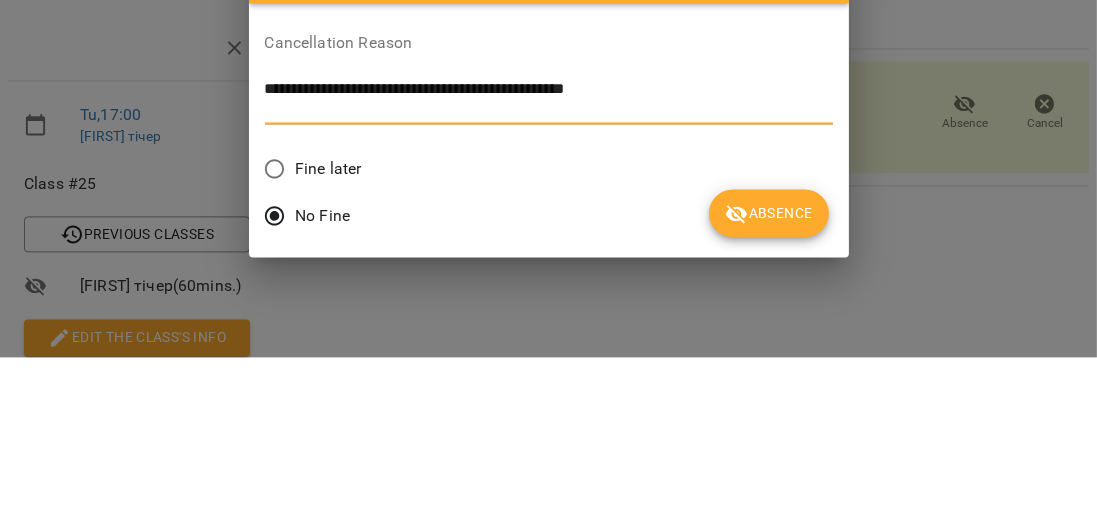 scroll, scrollTop: 0, scrollLeft: 0, axis: both 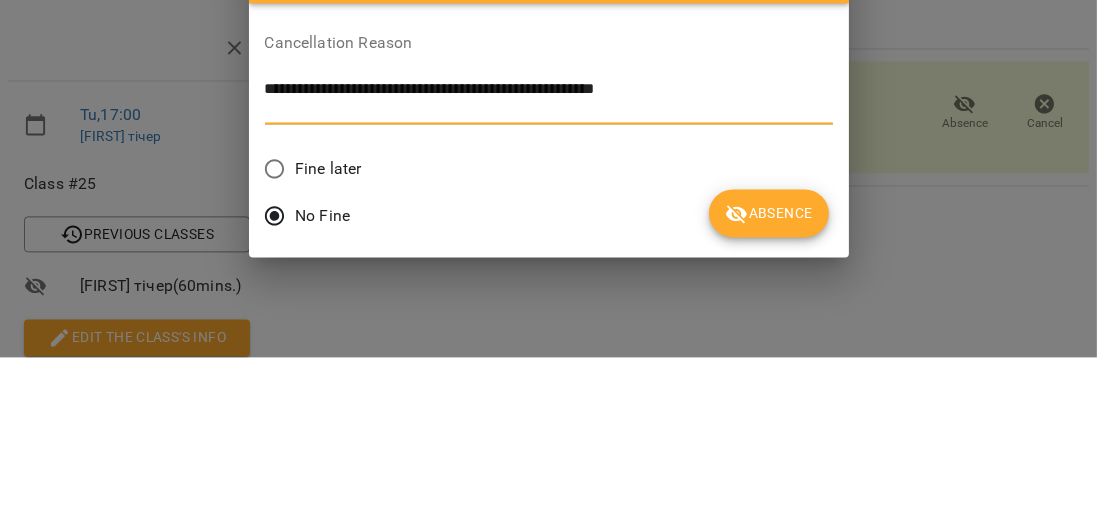 type on "**********" 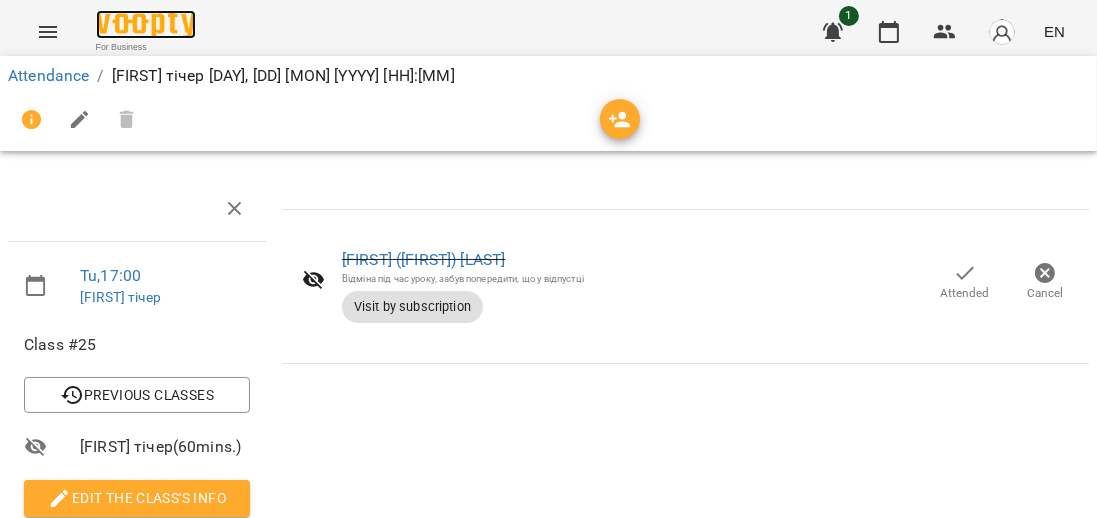 click at bounding box center [146, 24] 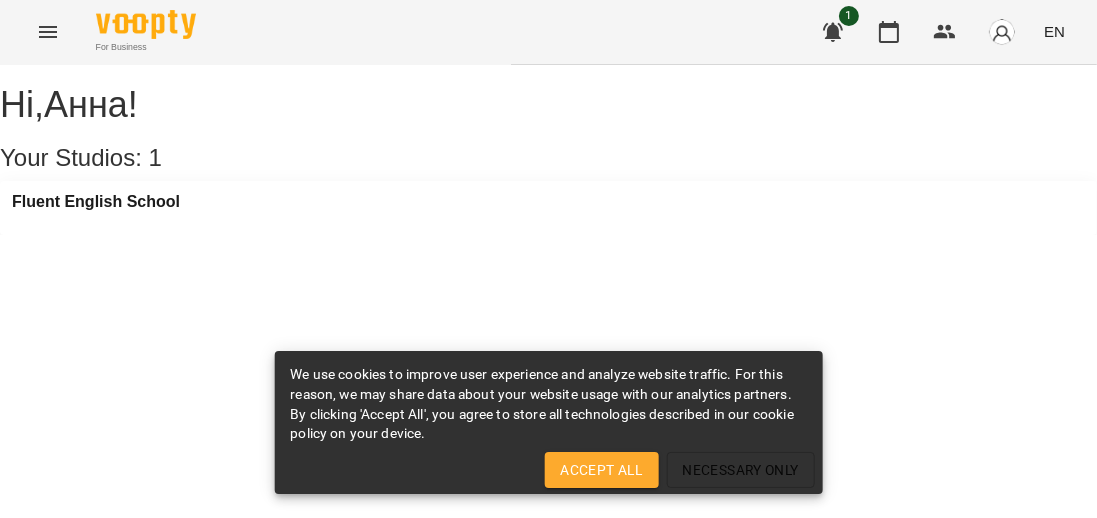 click on "Accept All" at bounding box center [601, 470] 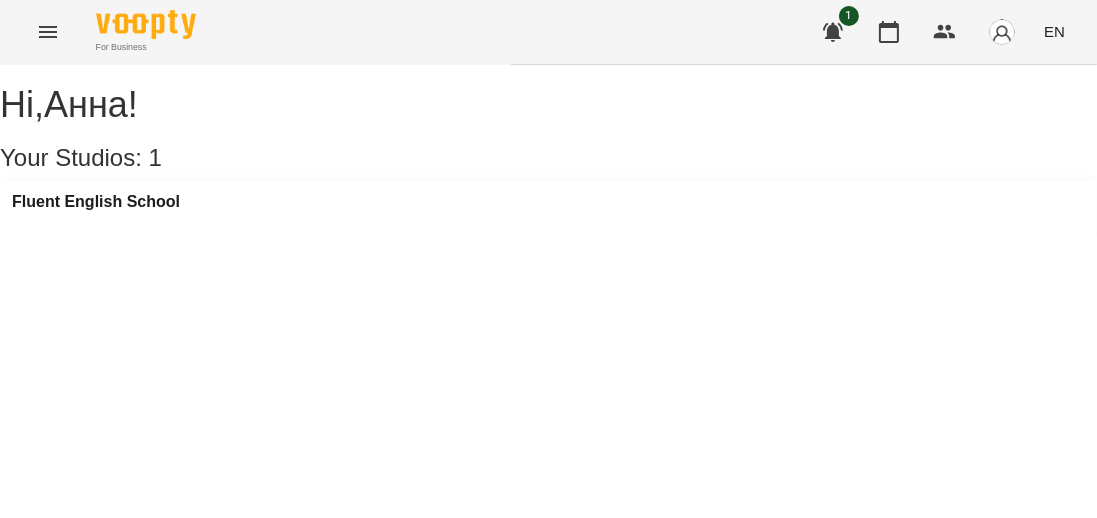 click on "Fluent English School" at bounding box center [548, 208] 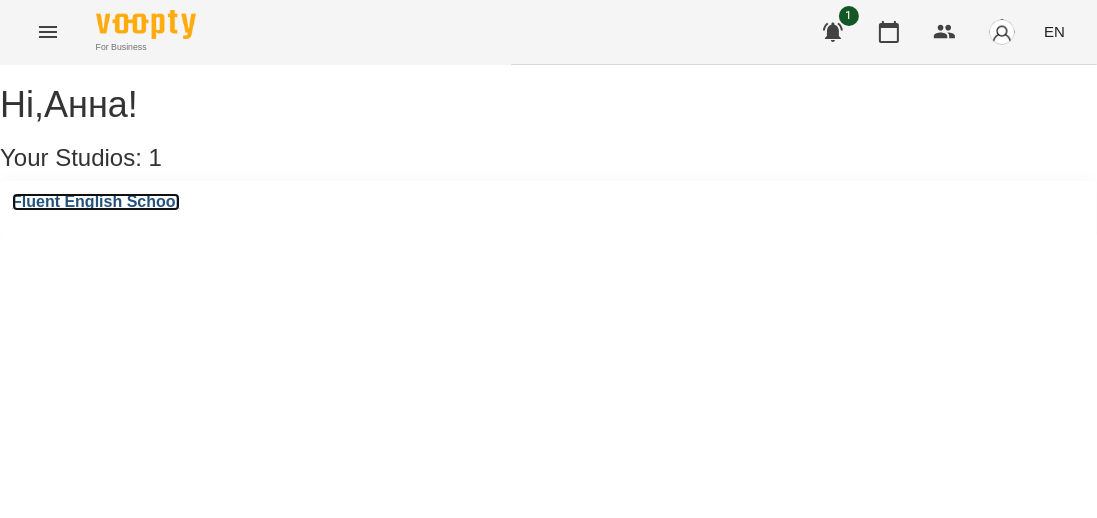 click on "Fluent English School" at bounding box center (96, 202) 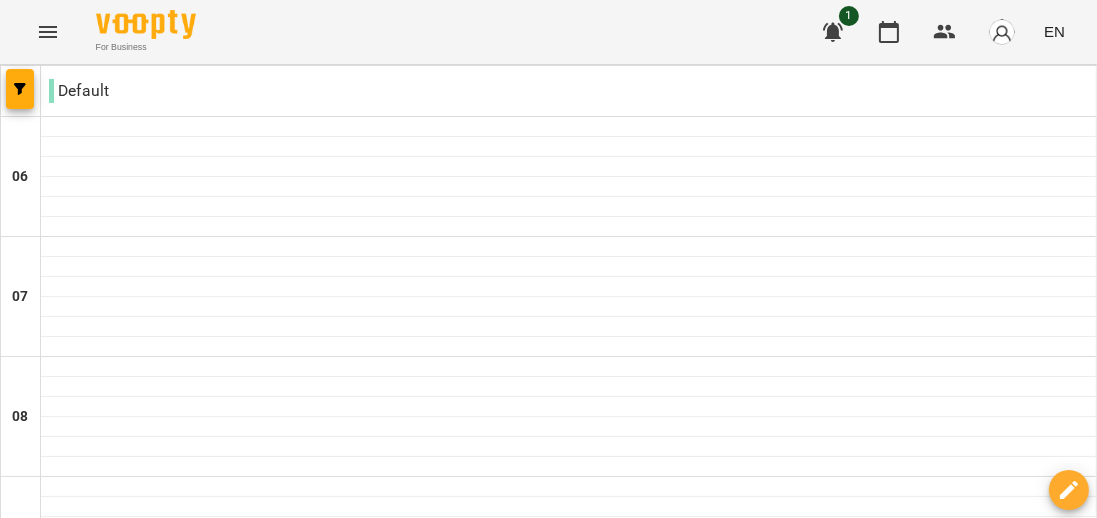 scroll, scrollTop: 1331, scrollLeft: 0, axis: vertical 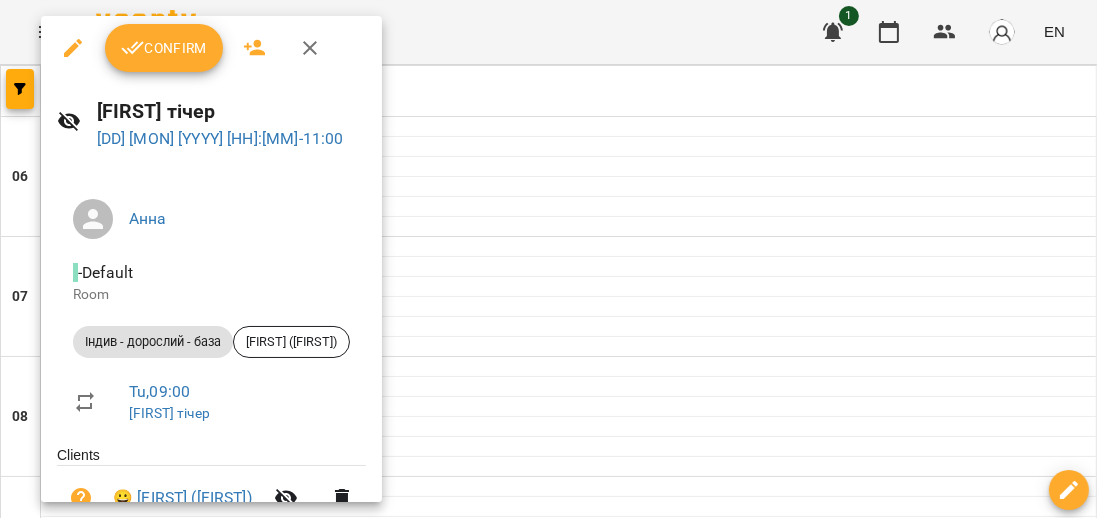 click on "Confirm" at bounding box center [164, 48] 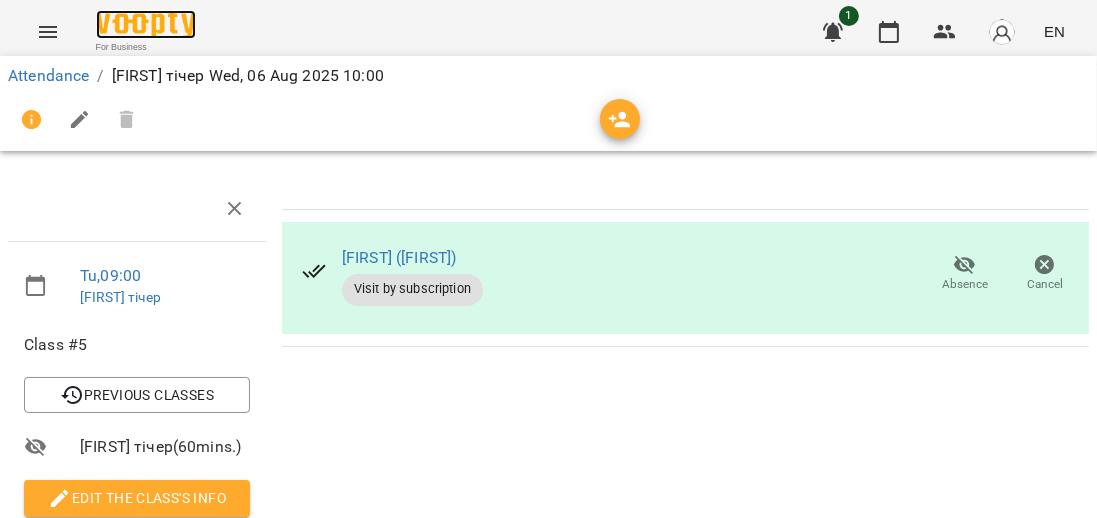 click at bounding box center (146, 24) 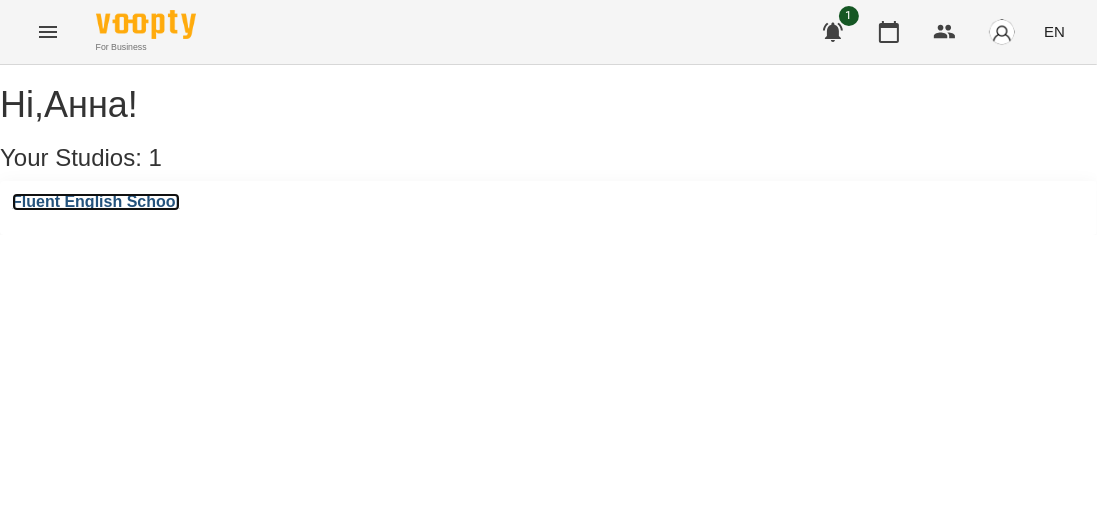 click on "Fluent English School" at bounding box center [96, 202] 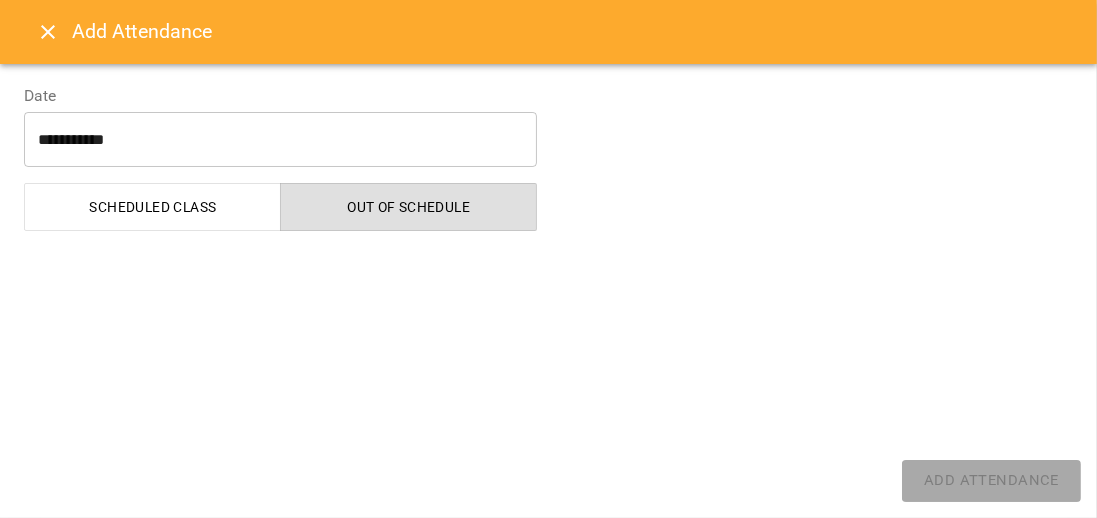 select on "**********" 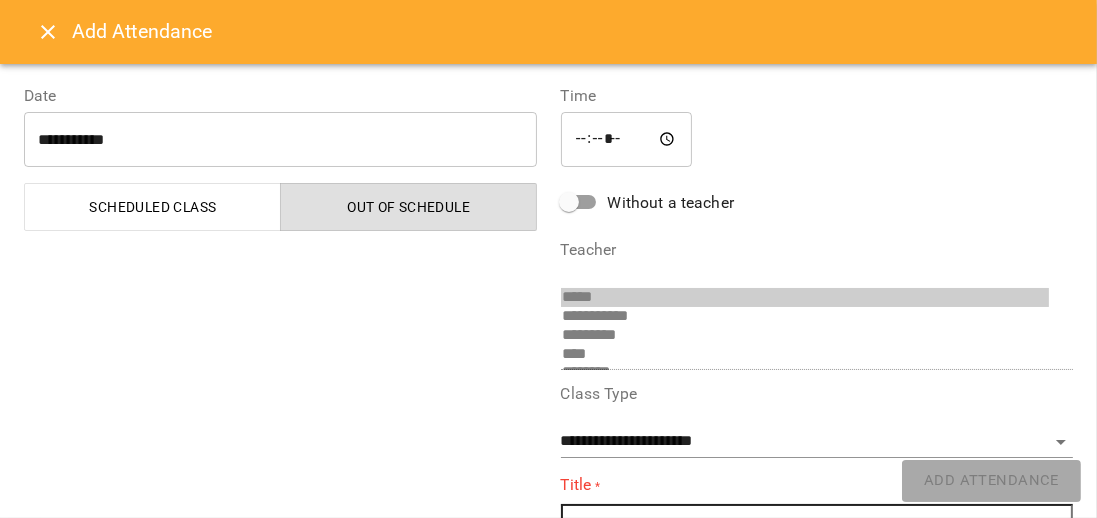 click 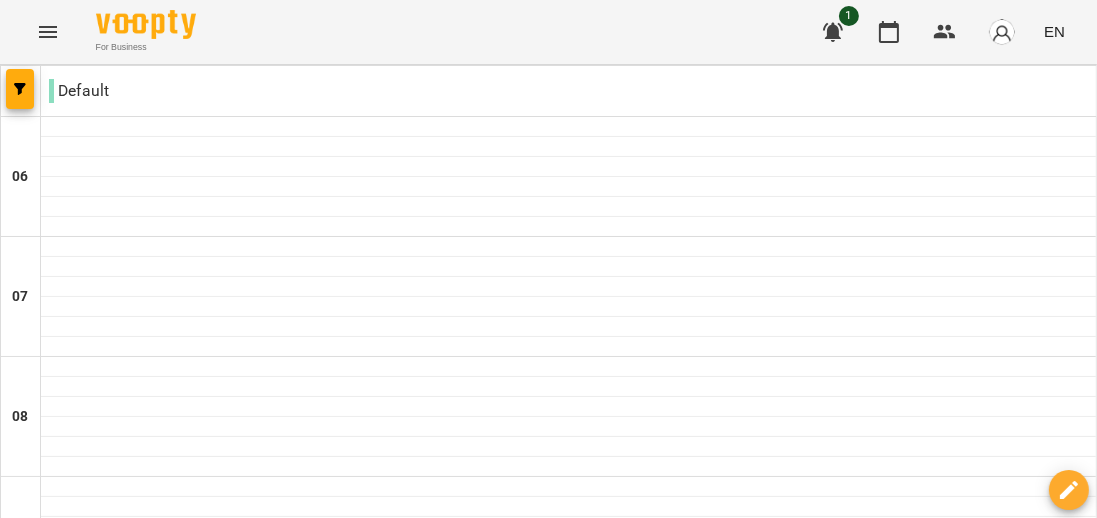 scroll, scrollTop: 626, scrollLeft: 0, axis: vertical 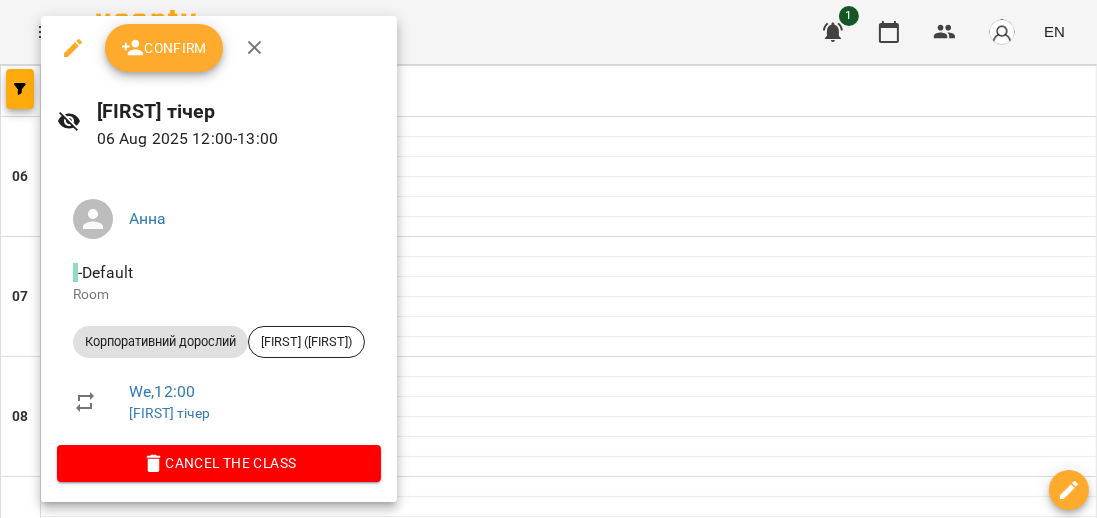 click at bounding box center (548, 259) 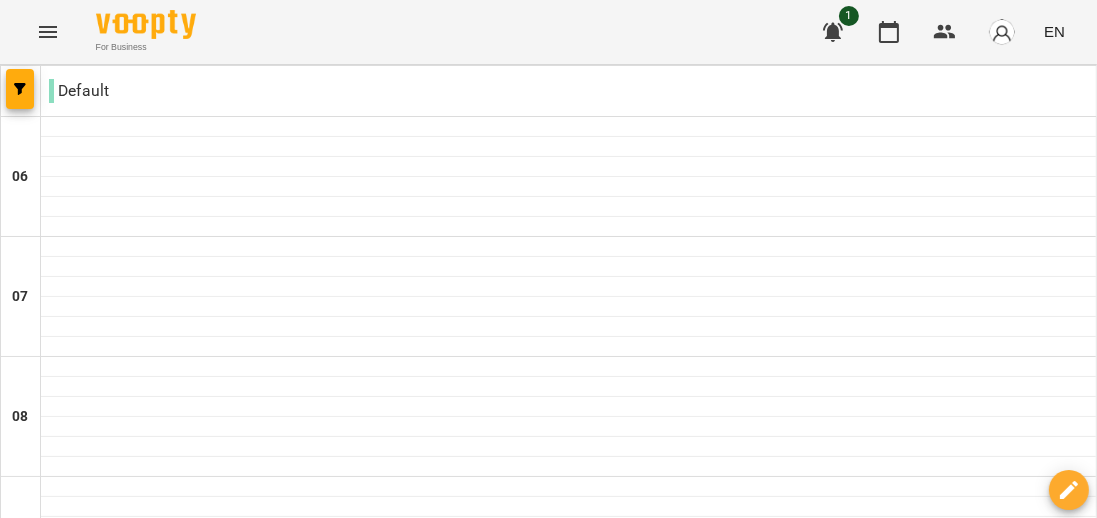 click on "[HH]:[MM] [AM/PM] [FIRST]" at bounding box center [568, 865] 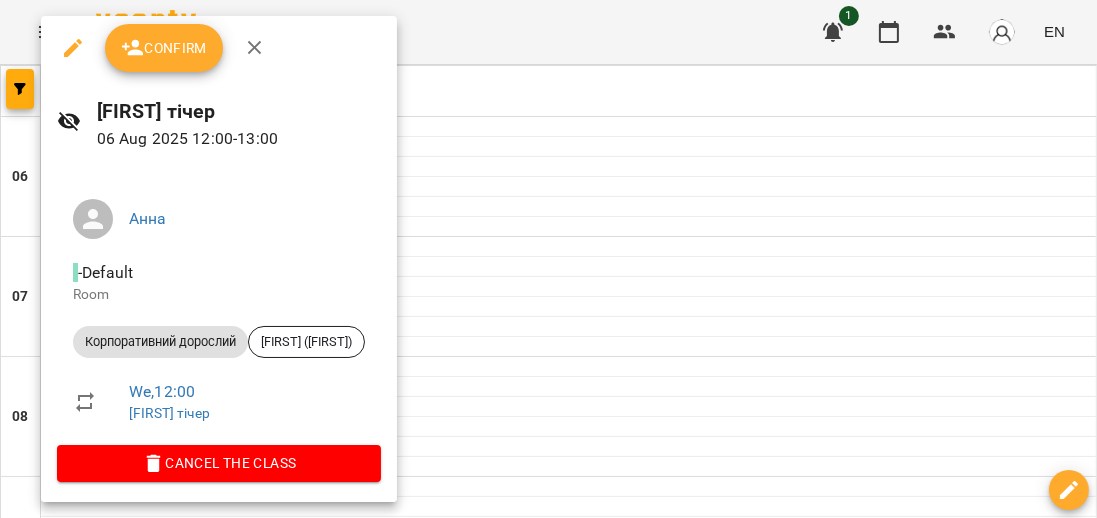 click on "Confirm" at bounding box center [164, 48] 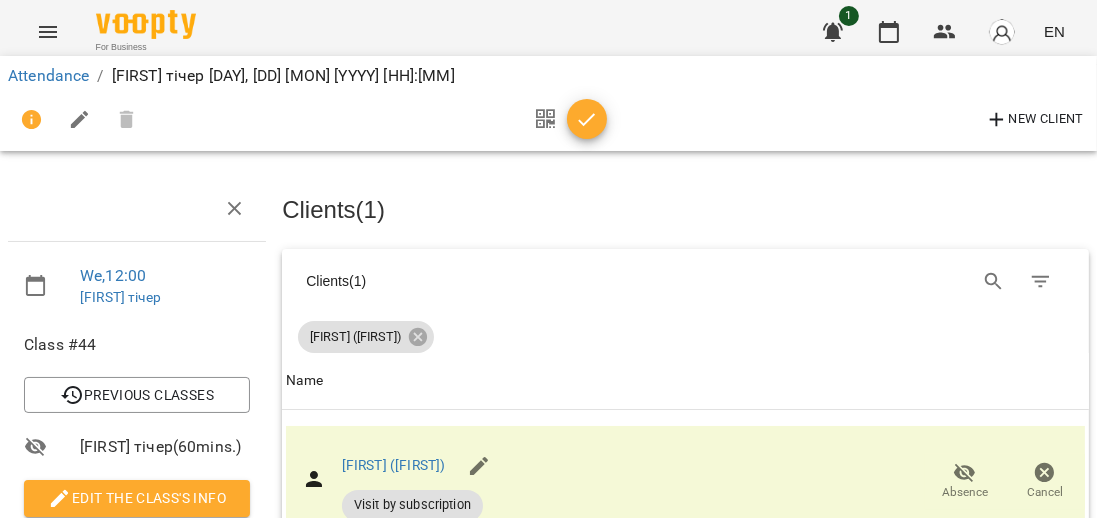 click 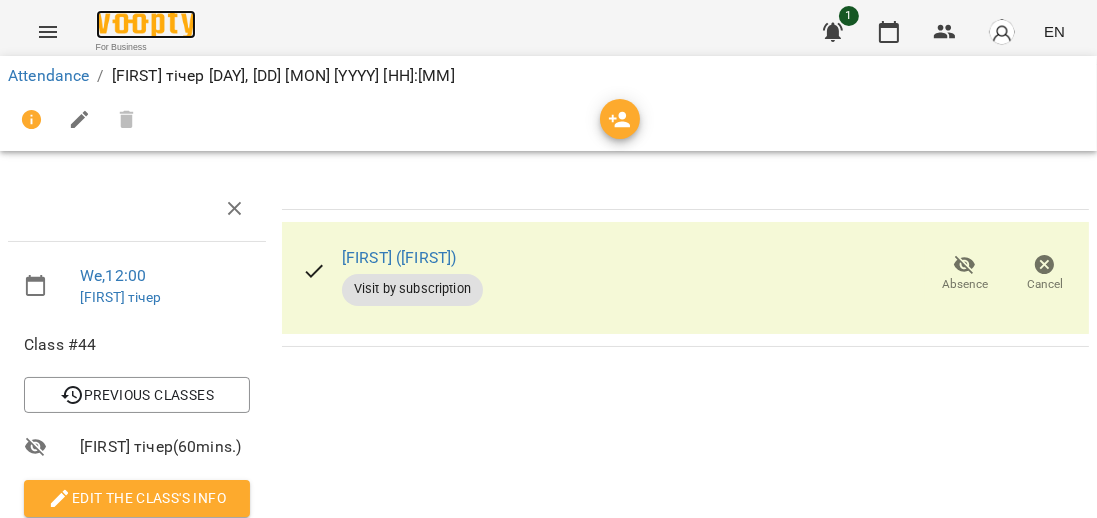 click at bounding box center [146, 24] 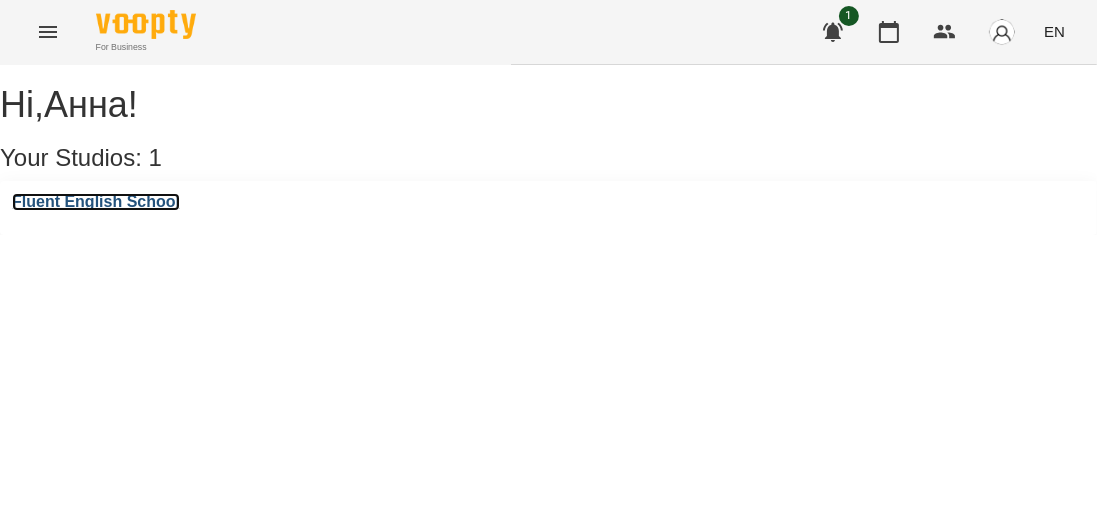 click on "Fluent English School" at bounding box center [96, 202] 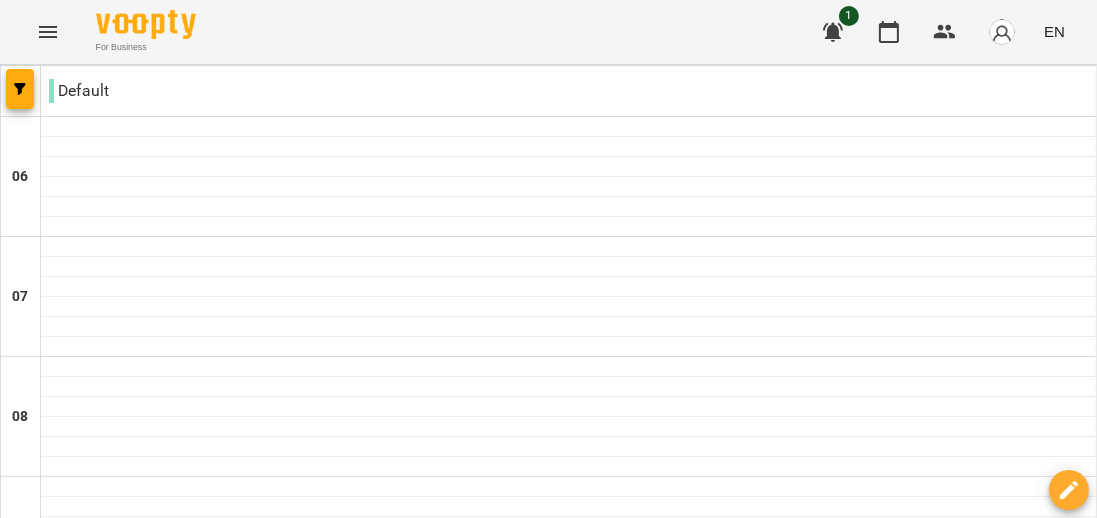 scroll, scrollTop: 989, scrollLeft: 0, axis: vertical 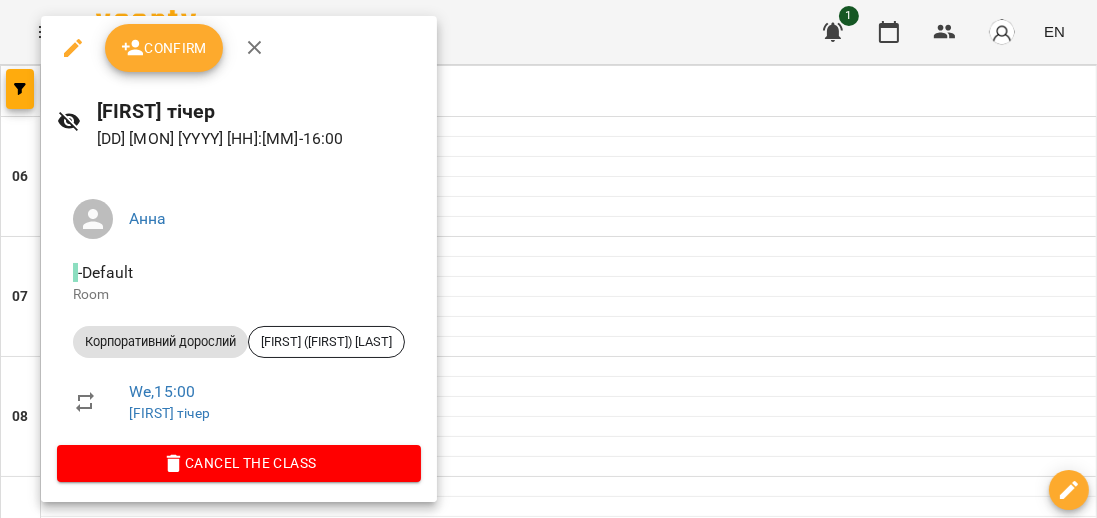 click on "Cancel the class" at bounding box center [239, 463] 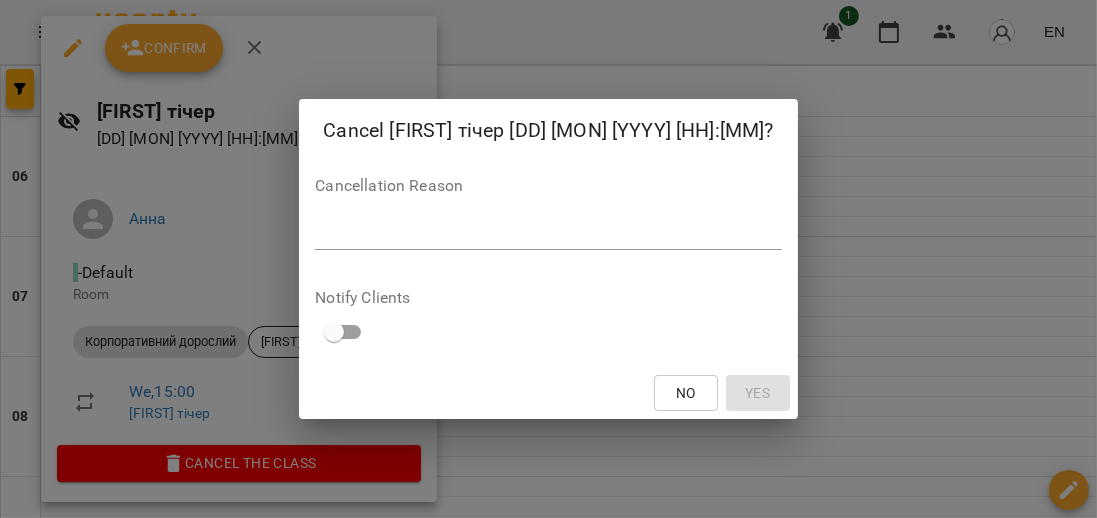 click at bounding box center [548, 233] 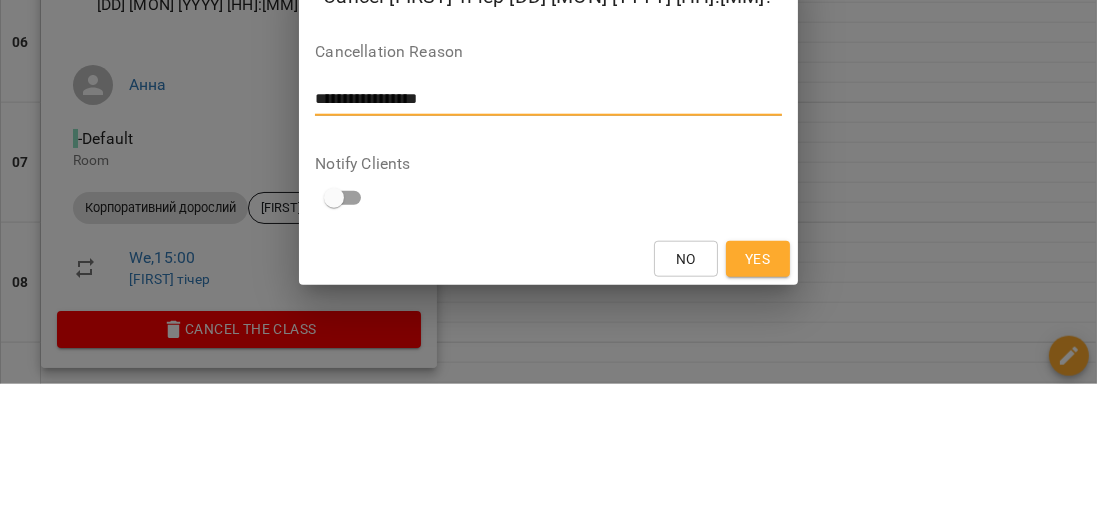 type on "**********" 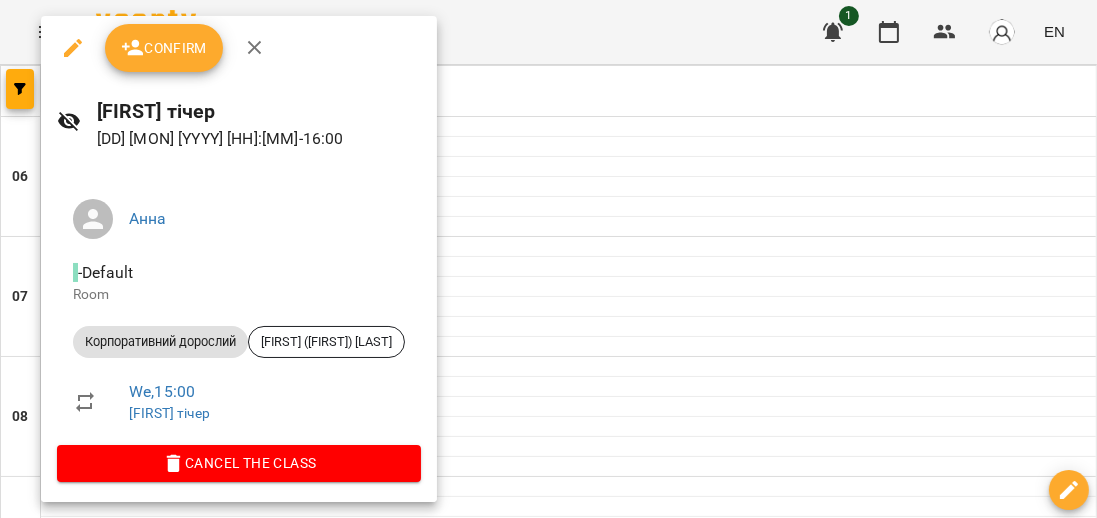click on "Cancel the class" at bounding box center [239, 463] 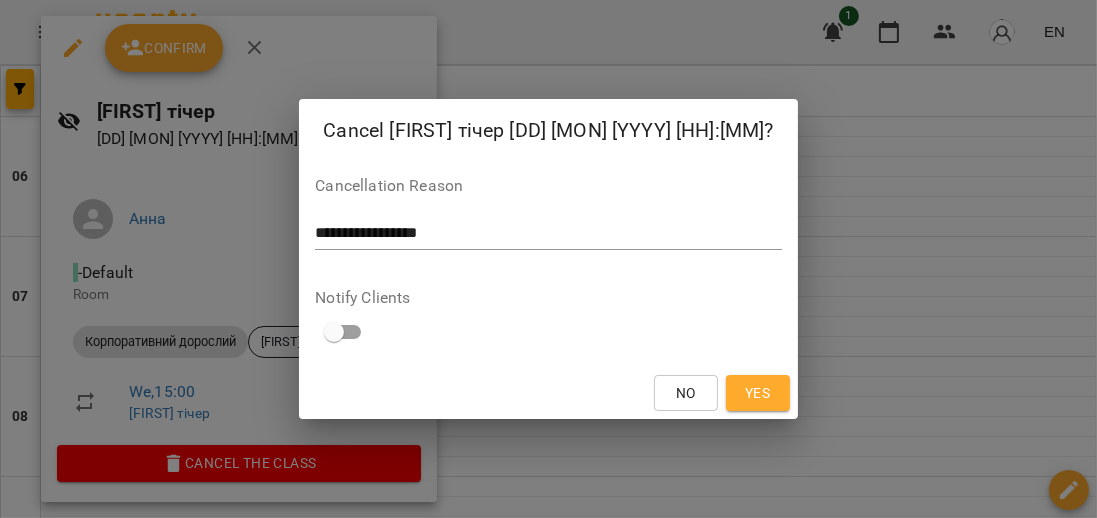 click on "Yes" at bounding box center (757, 393) 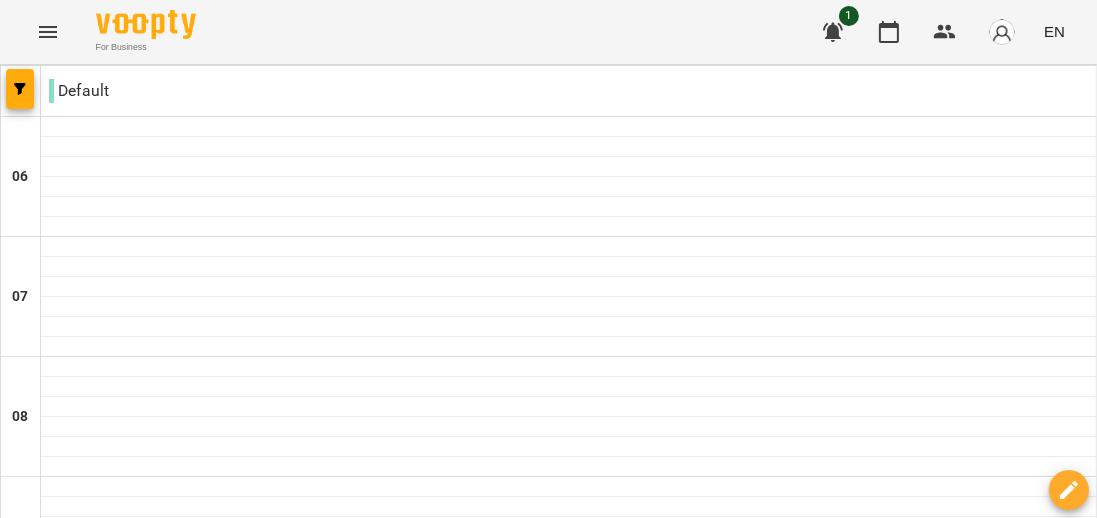 scroll, scrollTop: 1167, scrollLeft: 0, axis: vertical 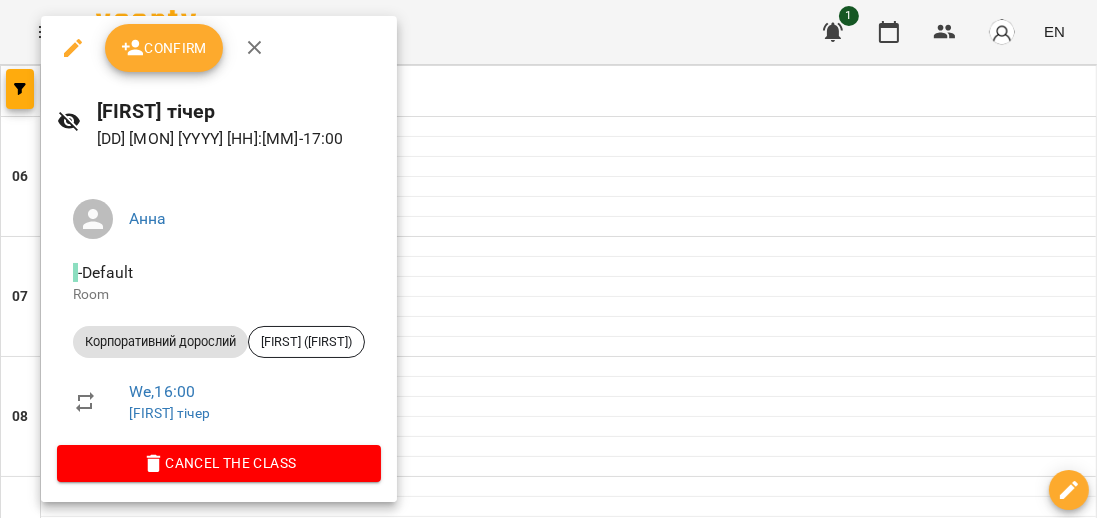 click 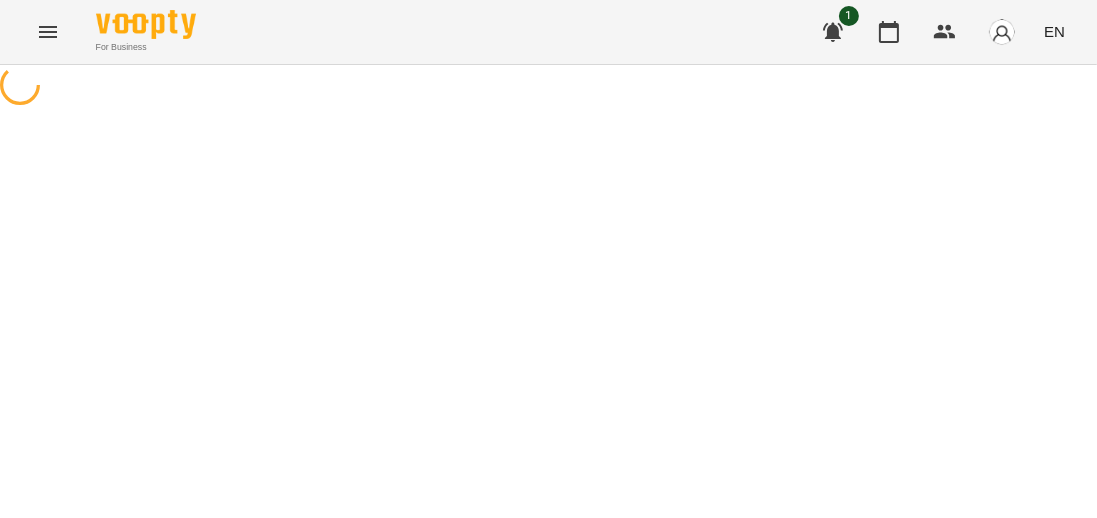 select on "**********" 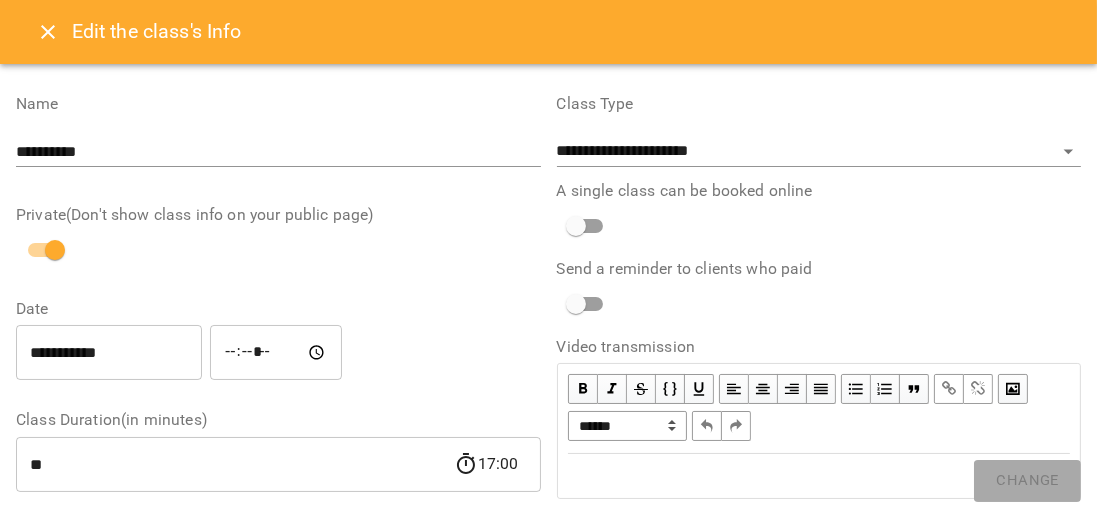 click 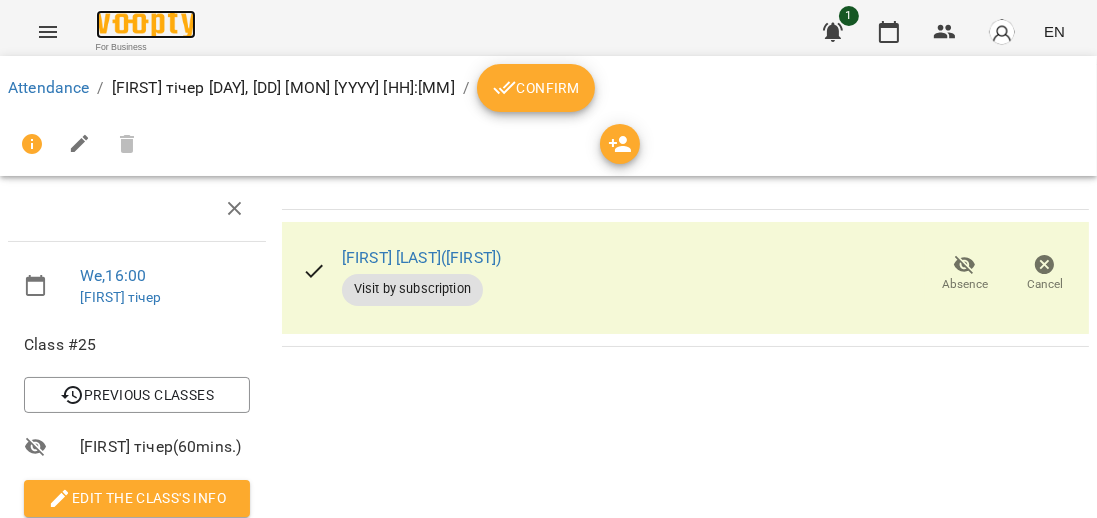 click at bounding box center (146, 24) 